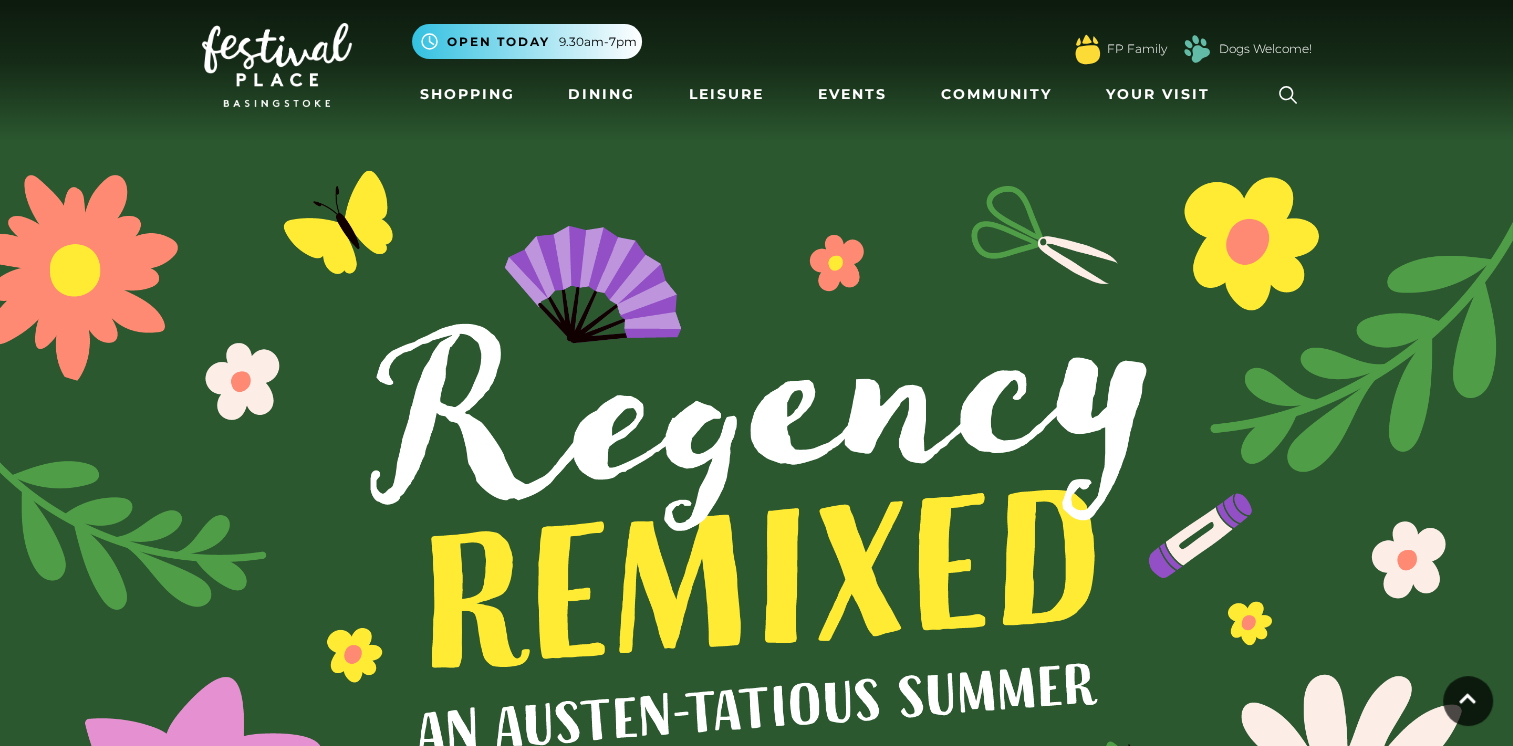 scroll, scrollTop: 0, scrollLeft: 0, axis: both 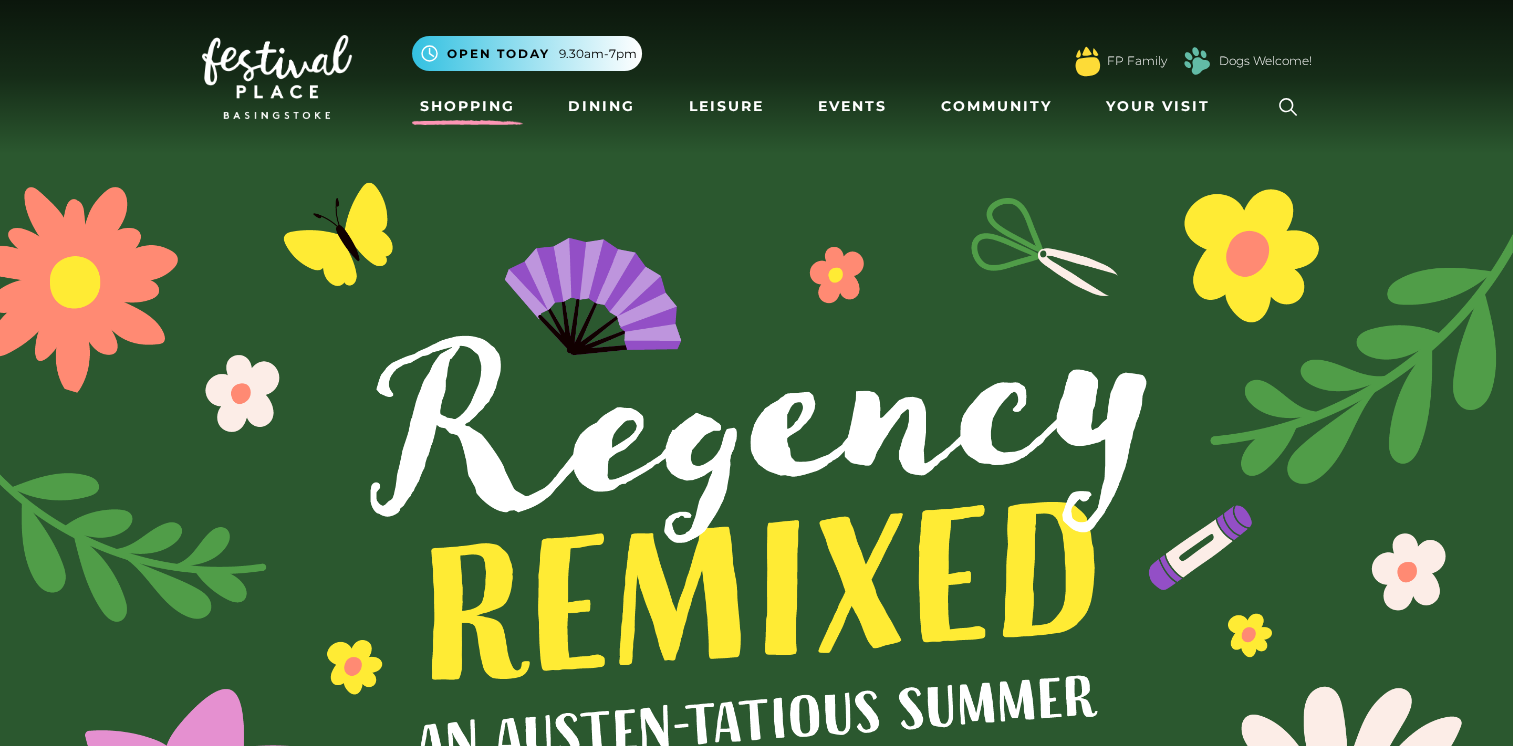 click on "Shopping" at bounding box center [467, 106] 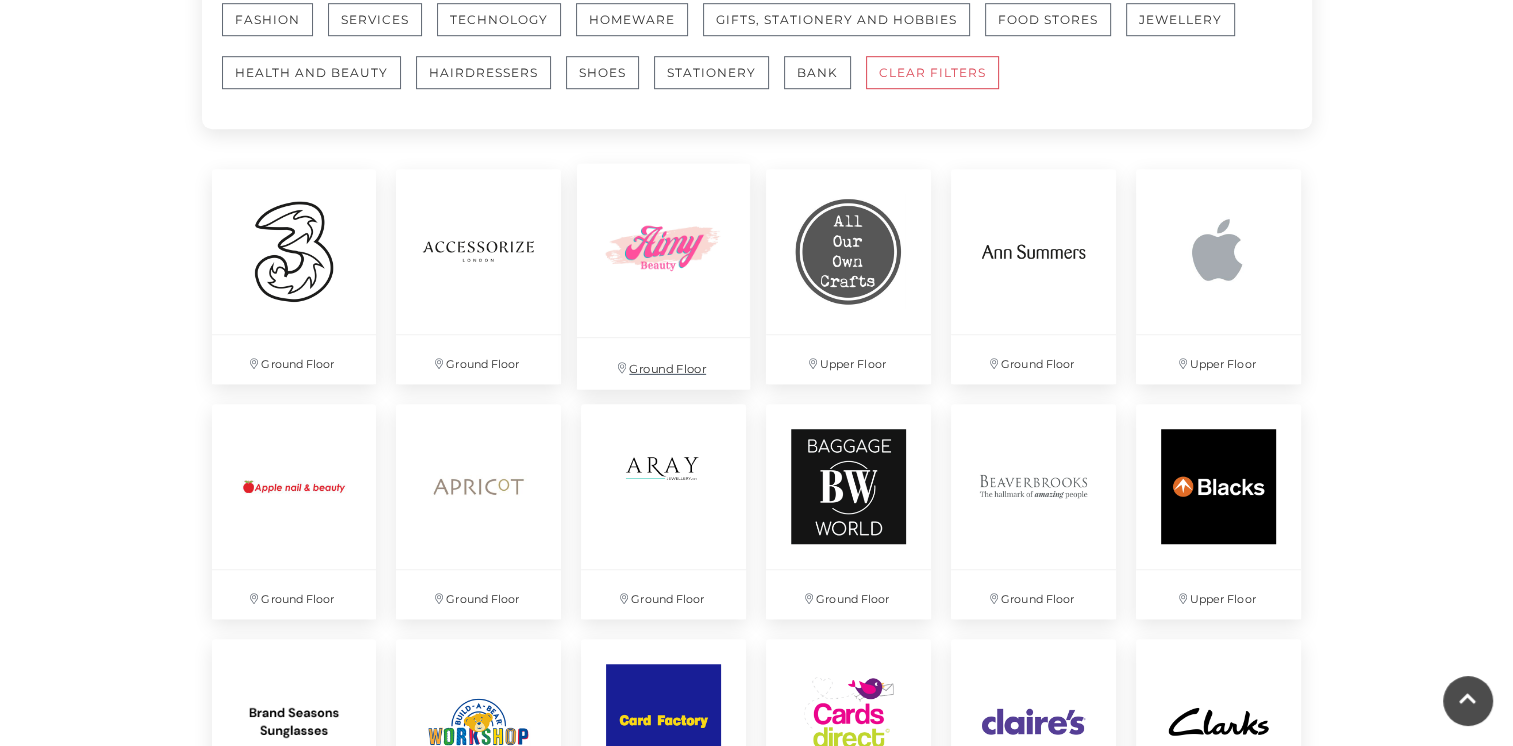 scroll, scrollTop: 1332, scrollLeft: 0, axis: vertical 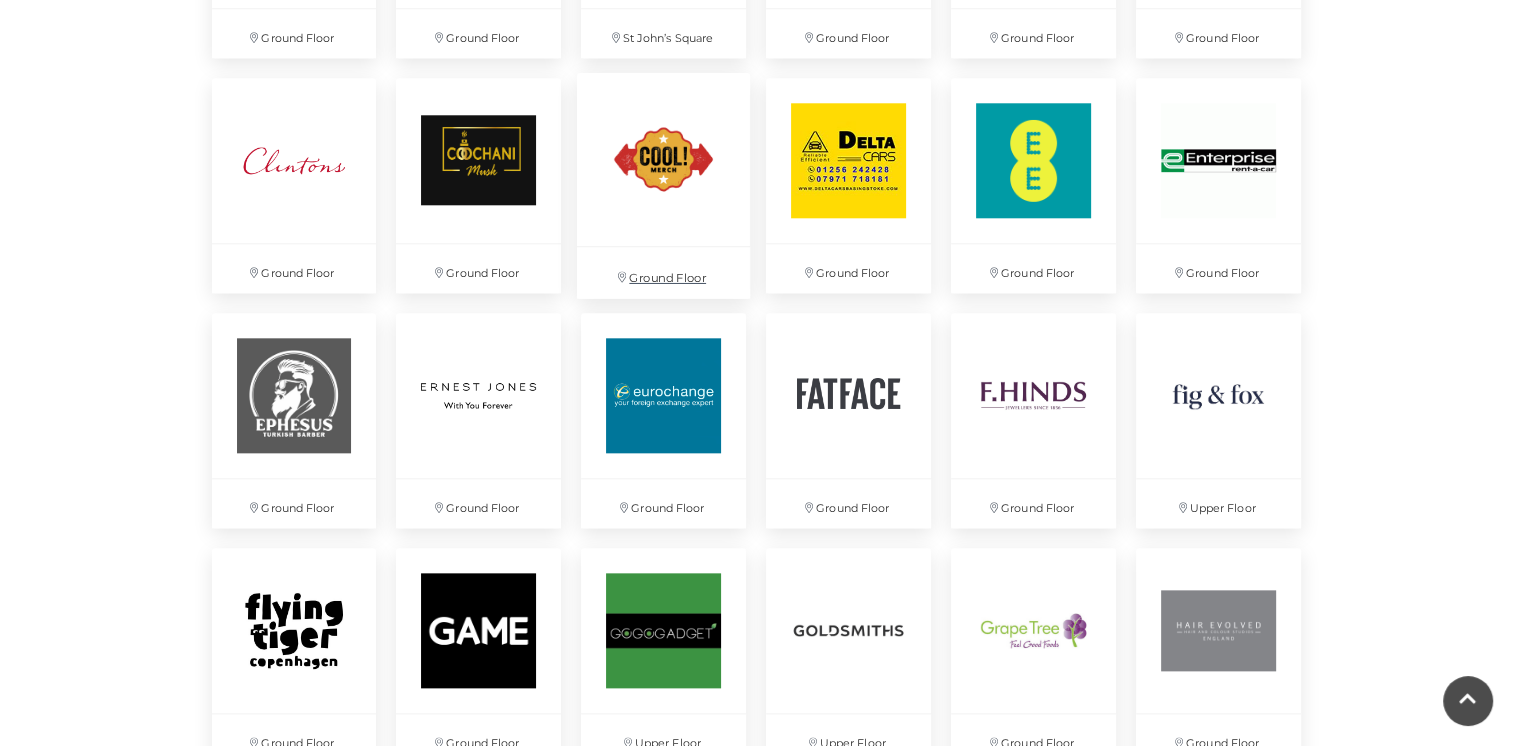 click at bounding box center [663, 159] 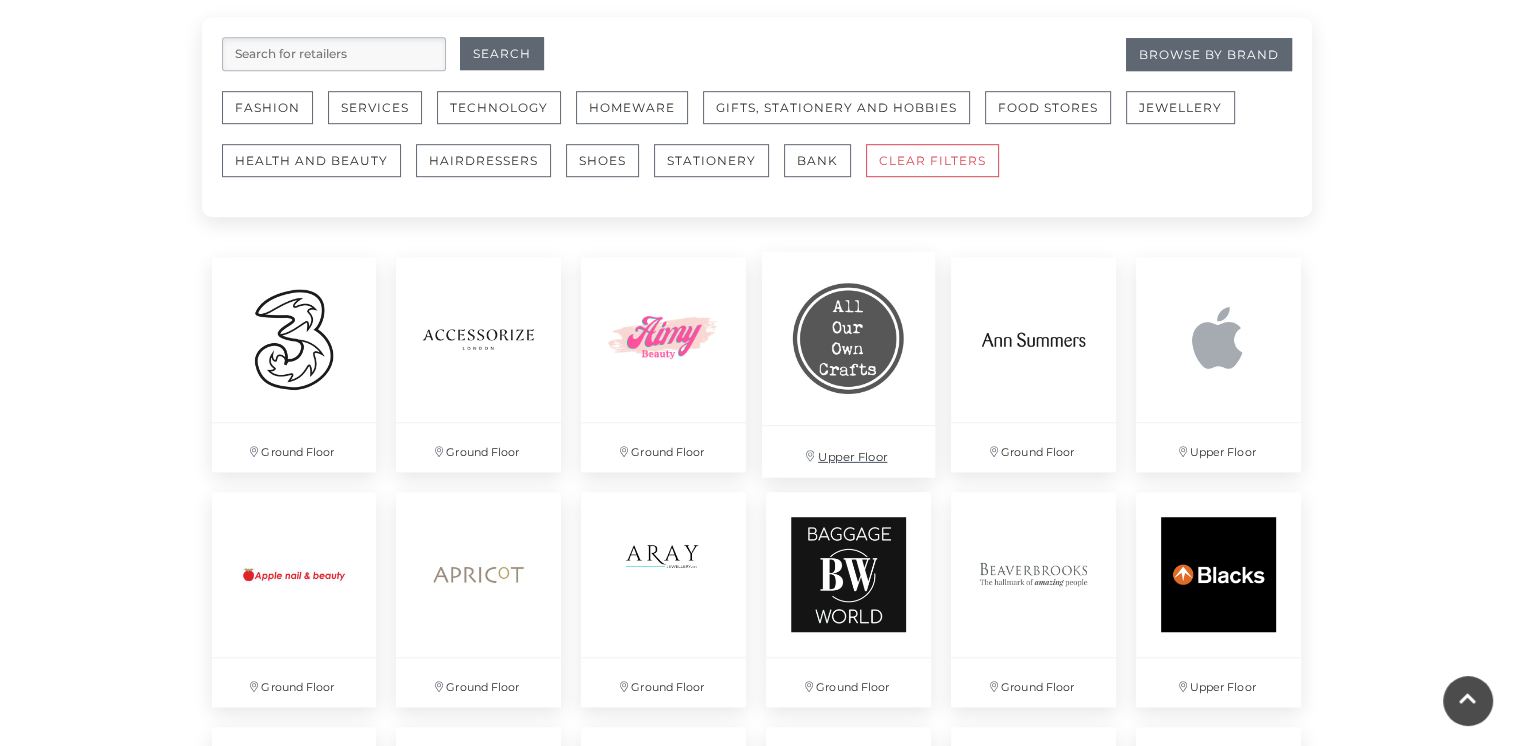 scroll, scrollTop: 1242, scrollLeft: 0, axis: vertical 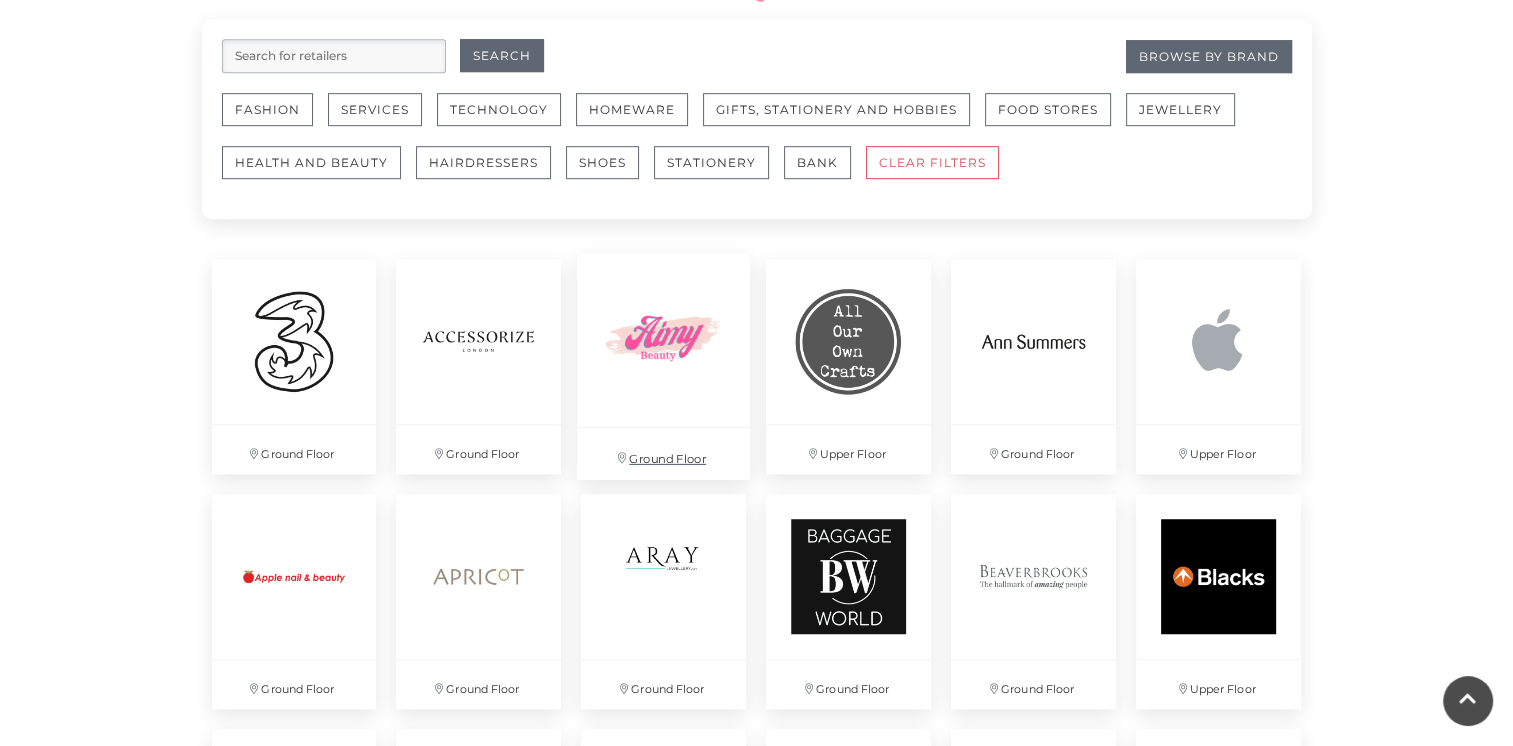 click at bounding box center (663, 340) 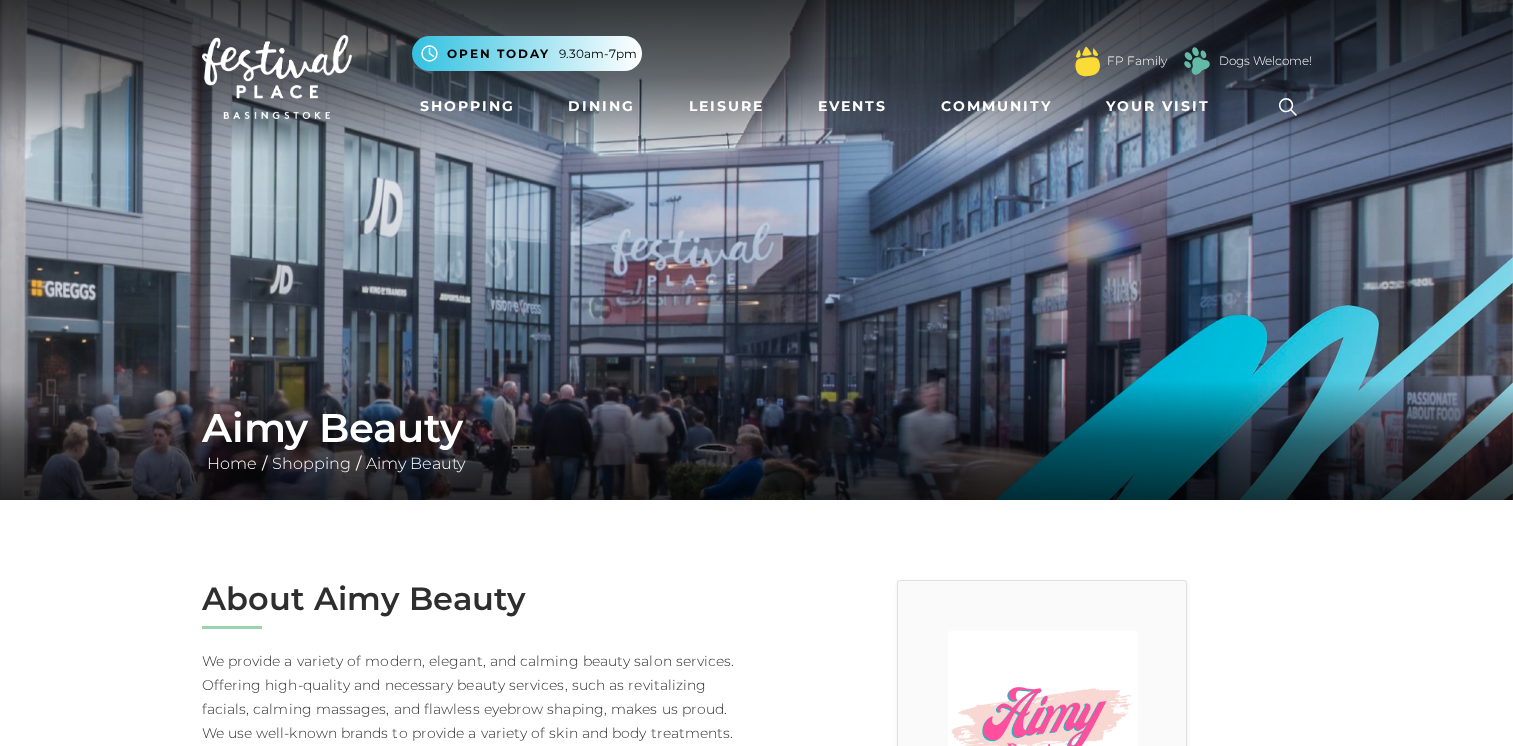 scroll, scrollTop: 0, scrollLeft: 0, axis: both 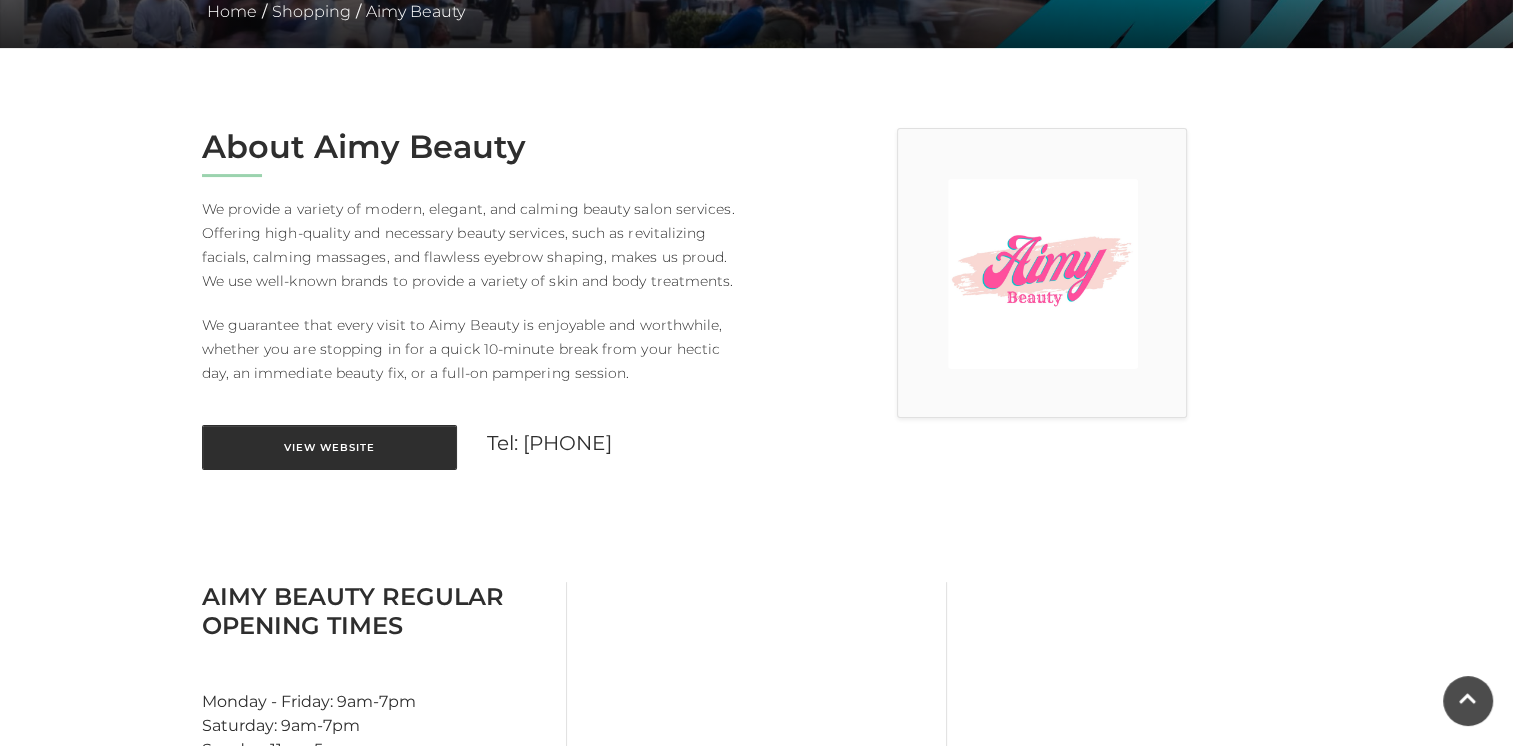 click on "View Website" at bounding box center (329, 447) 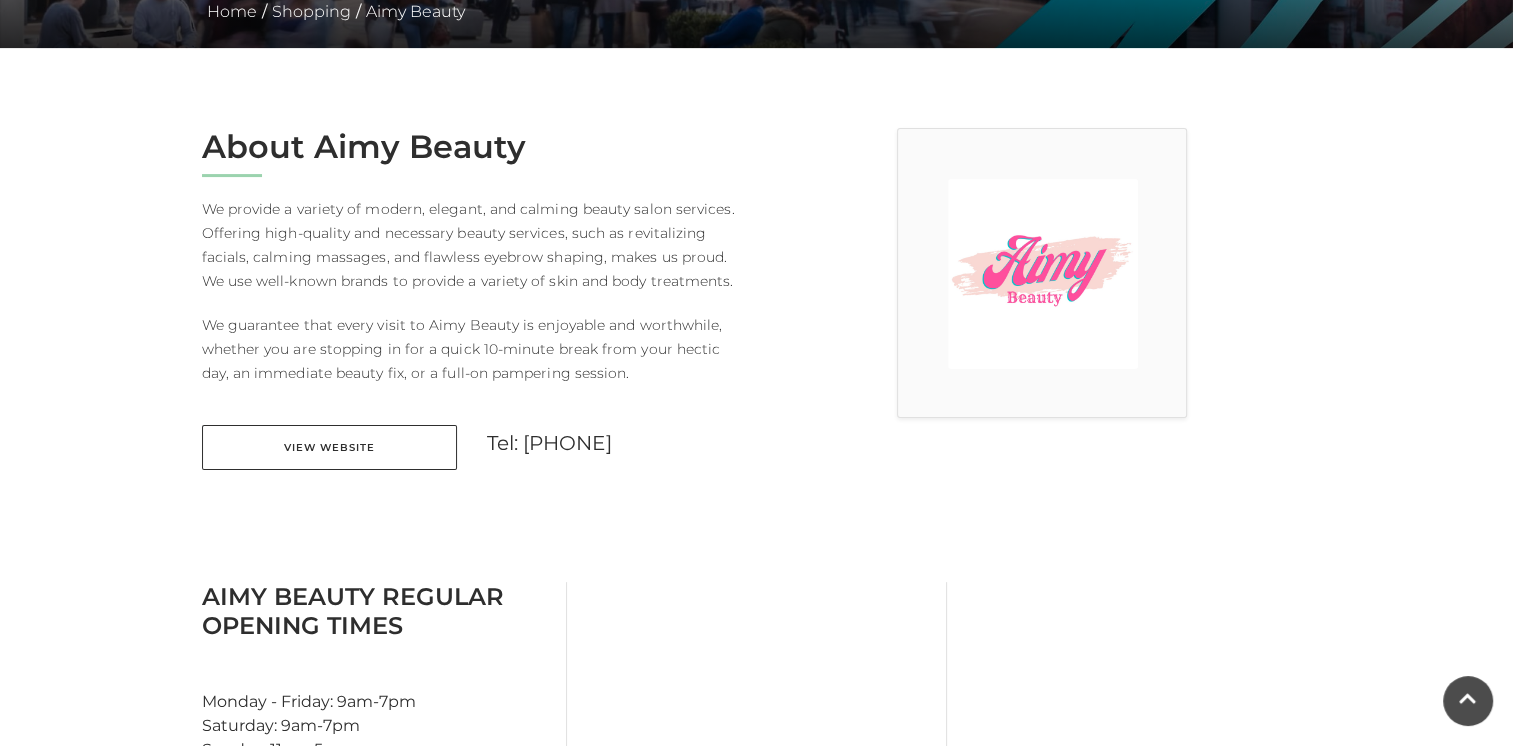 scroll, scrollTop: 0, scrollLeft: 0, axis: both 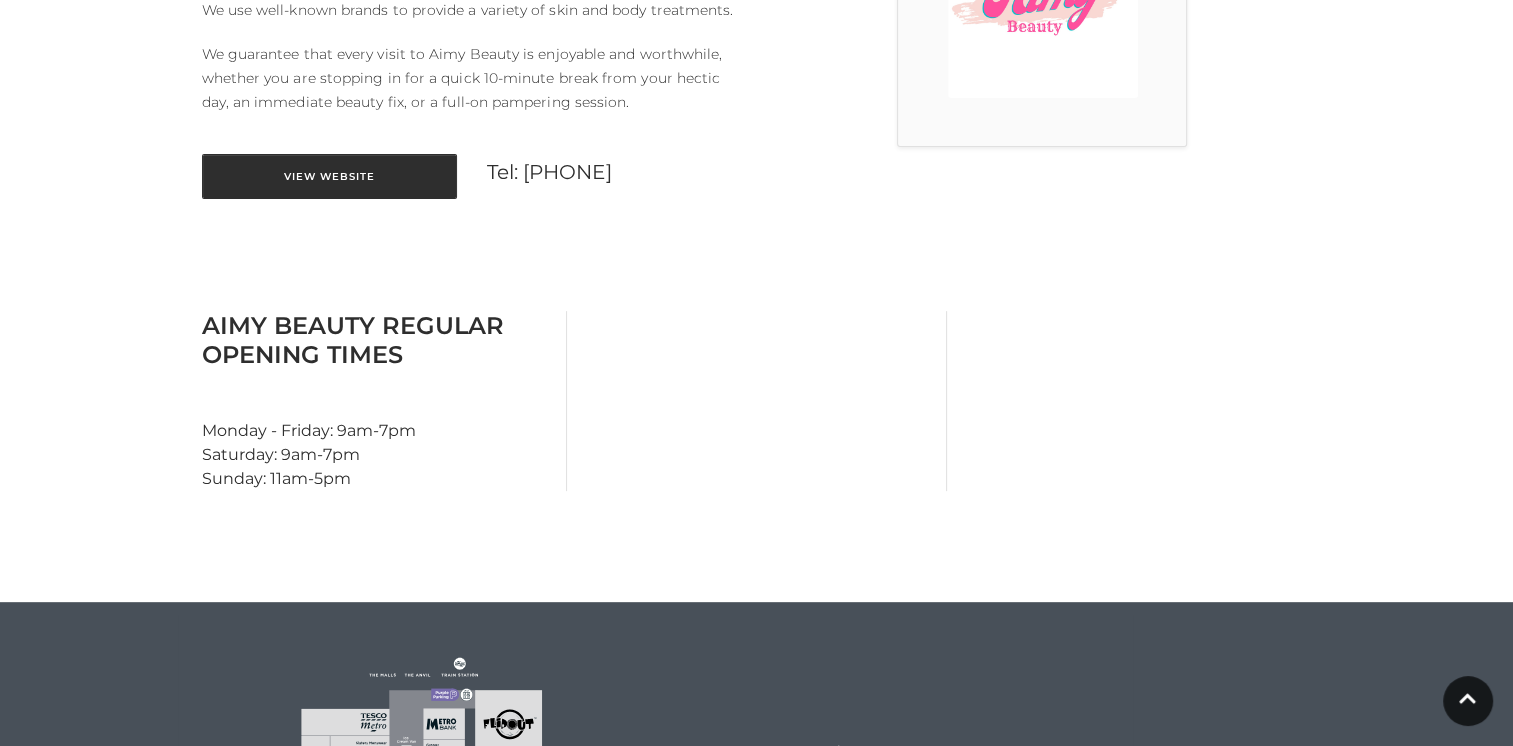 click on "View Website" at bounding box center (329, 176) 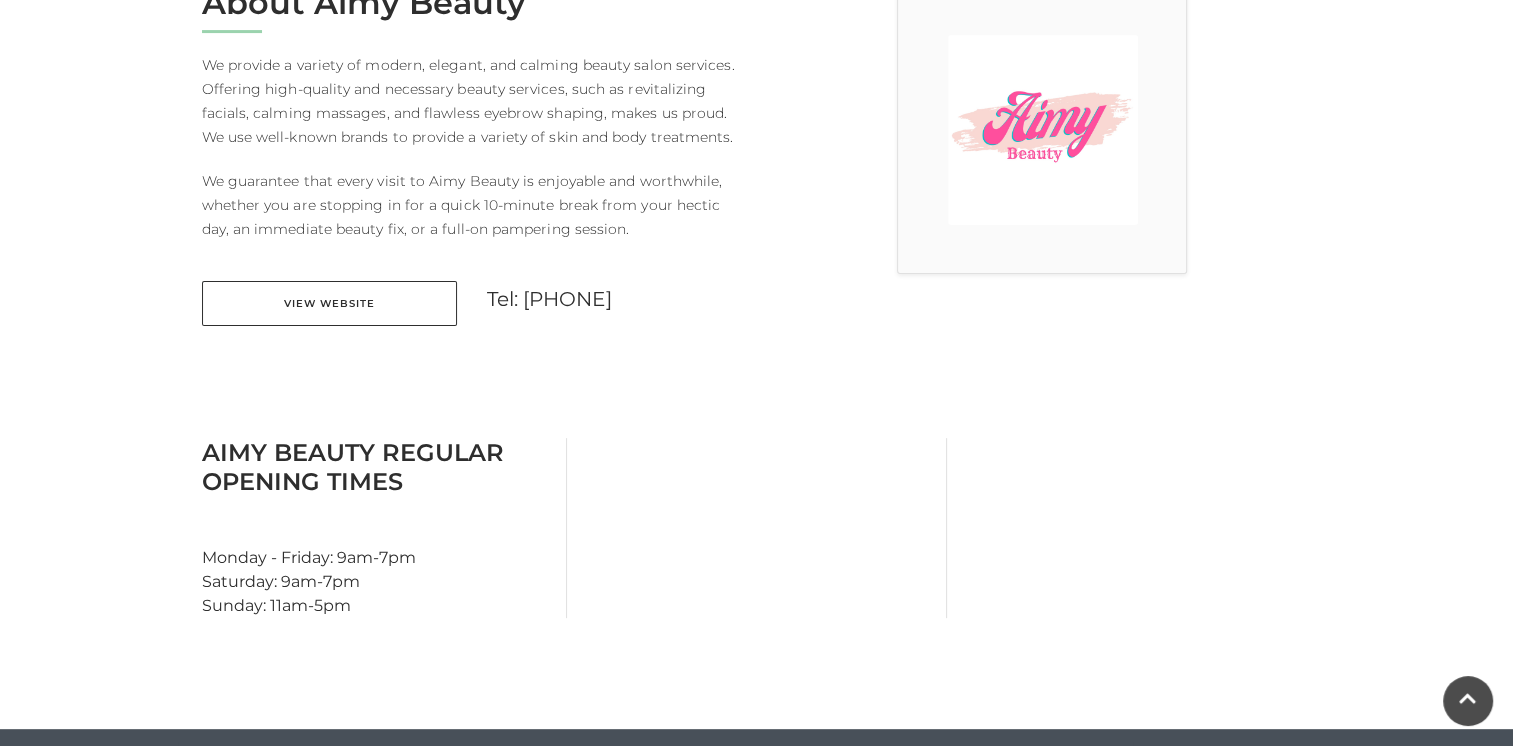 scroll, scrollTop: 0, scrollLeft: 0, axis: both 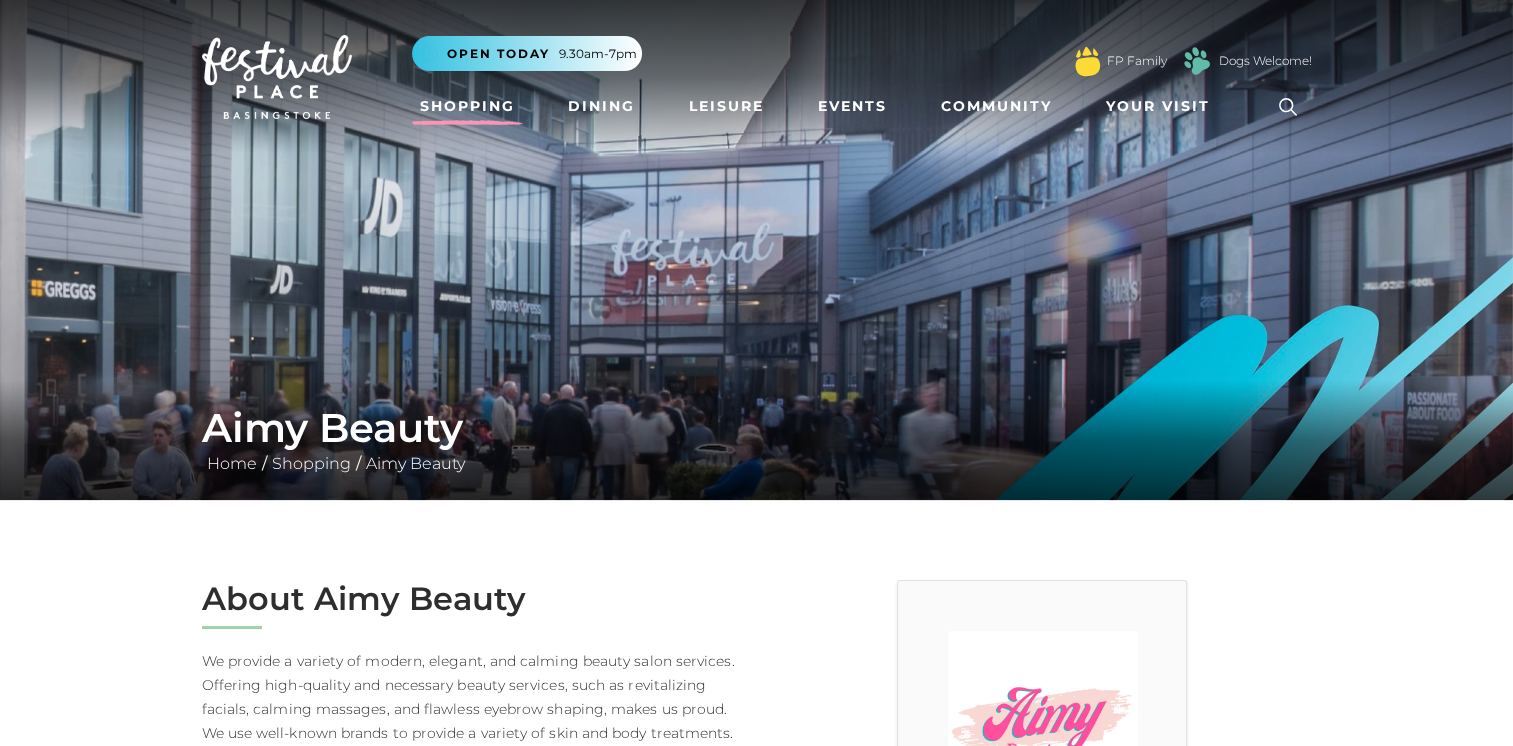 click on "Shopping" at bounding box center [467, 106] 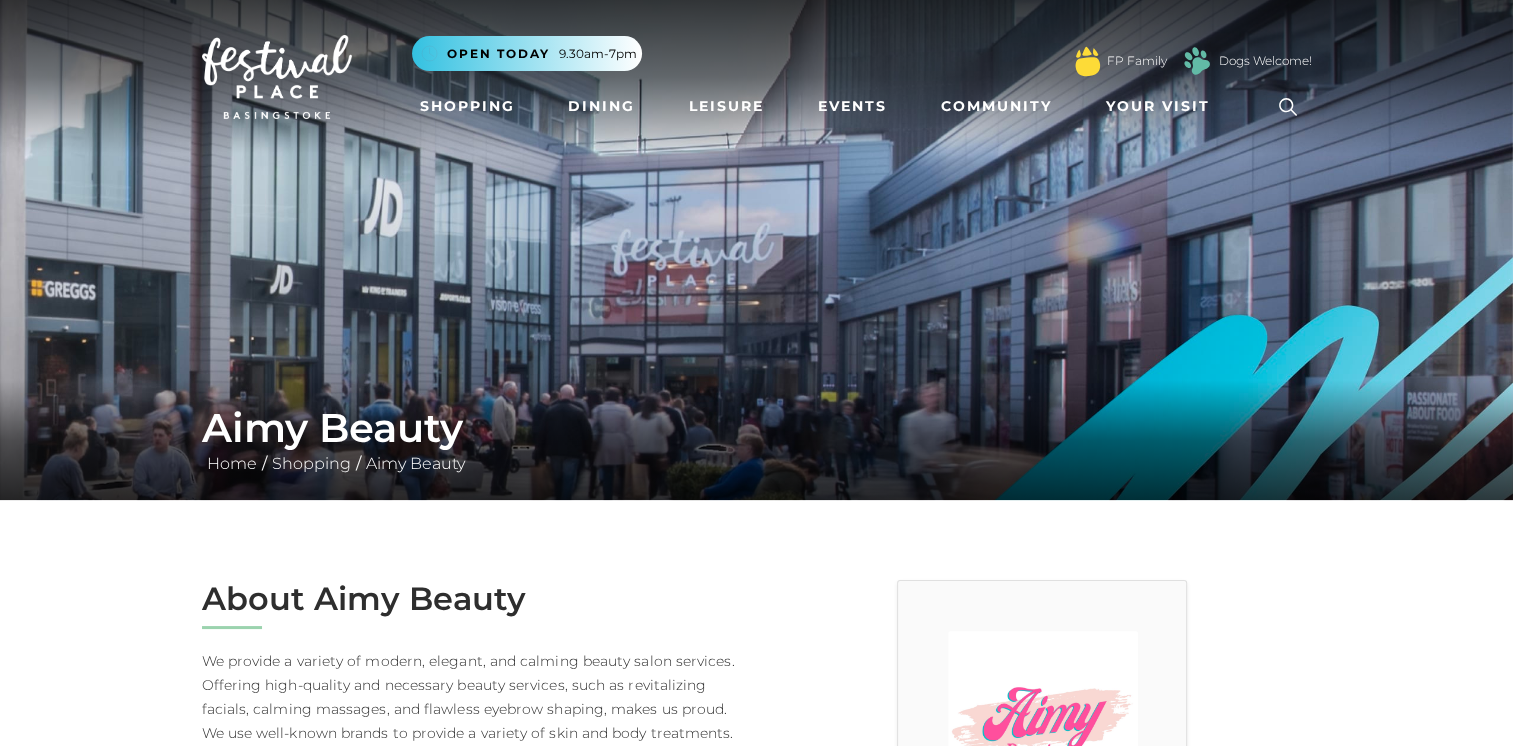 click on "Dining" at bounding box center (601, 107) 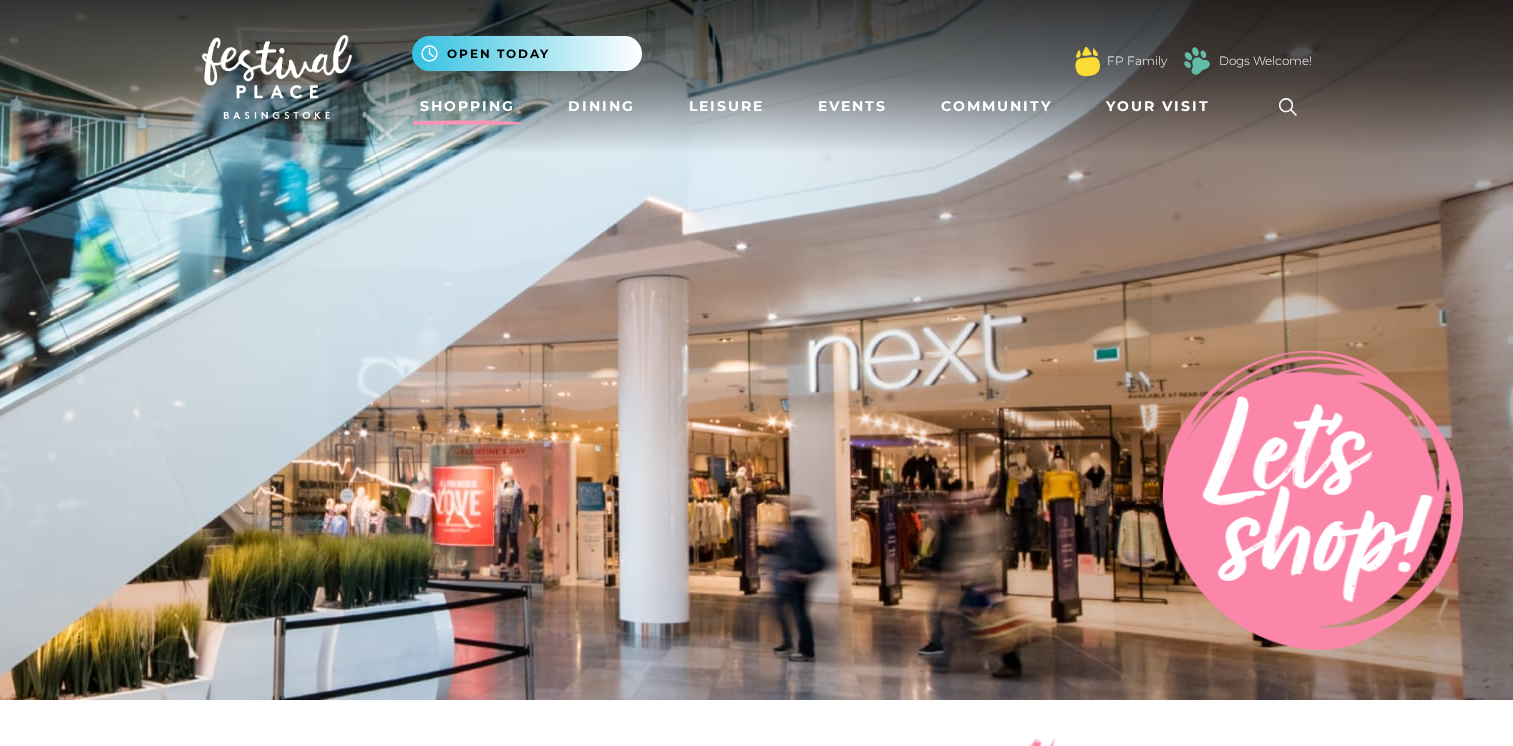 scroll, scrollTop: 0, scrollLeft: 0, axis: both 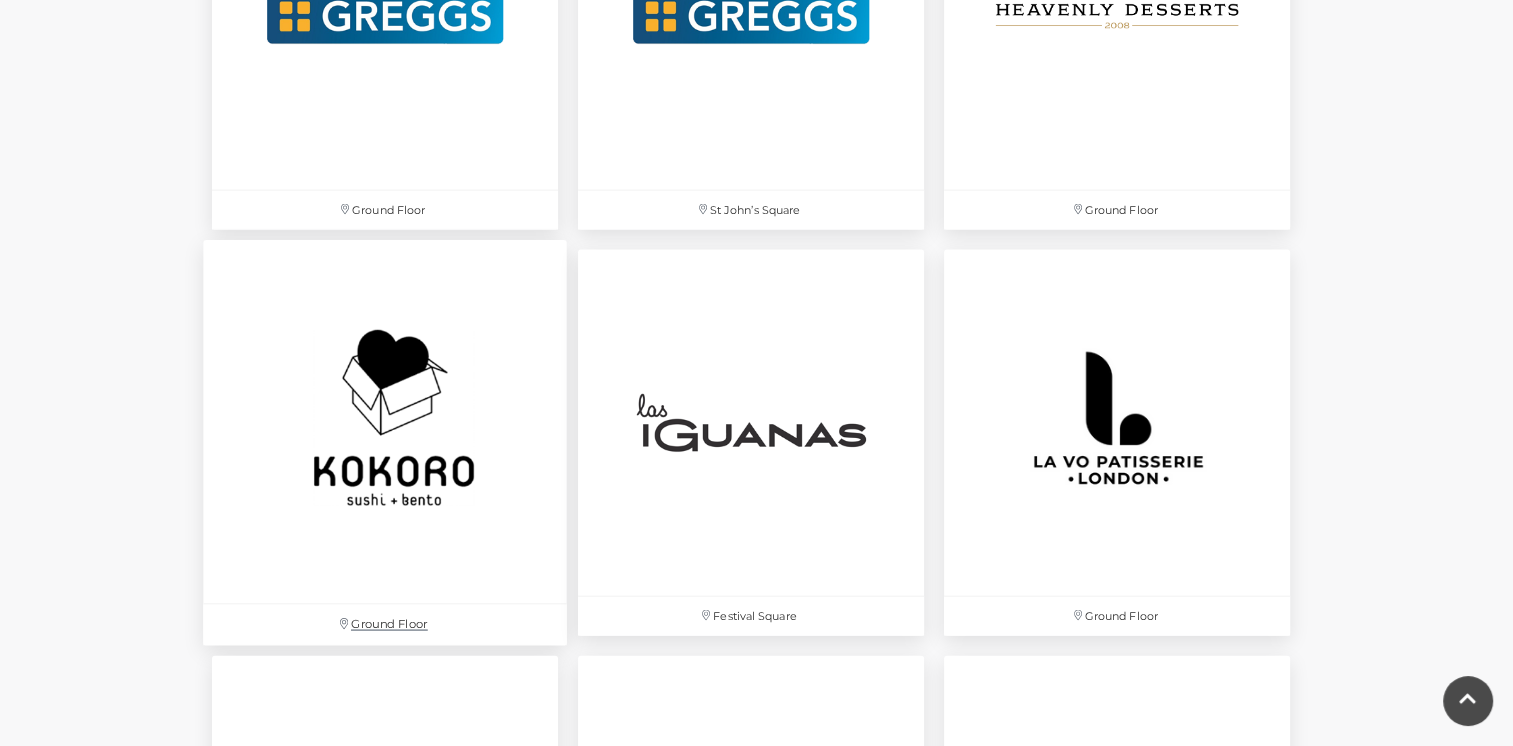 click at bounding box center [385, 422] 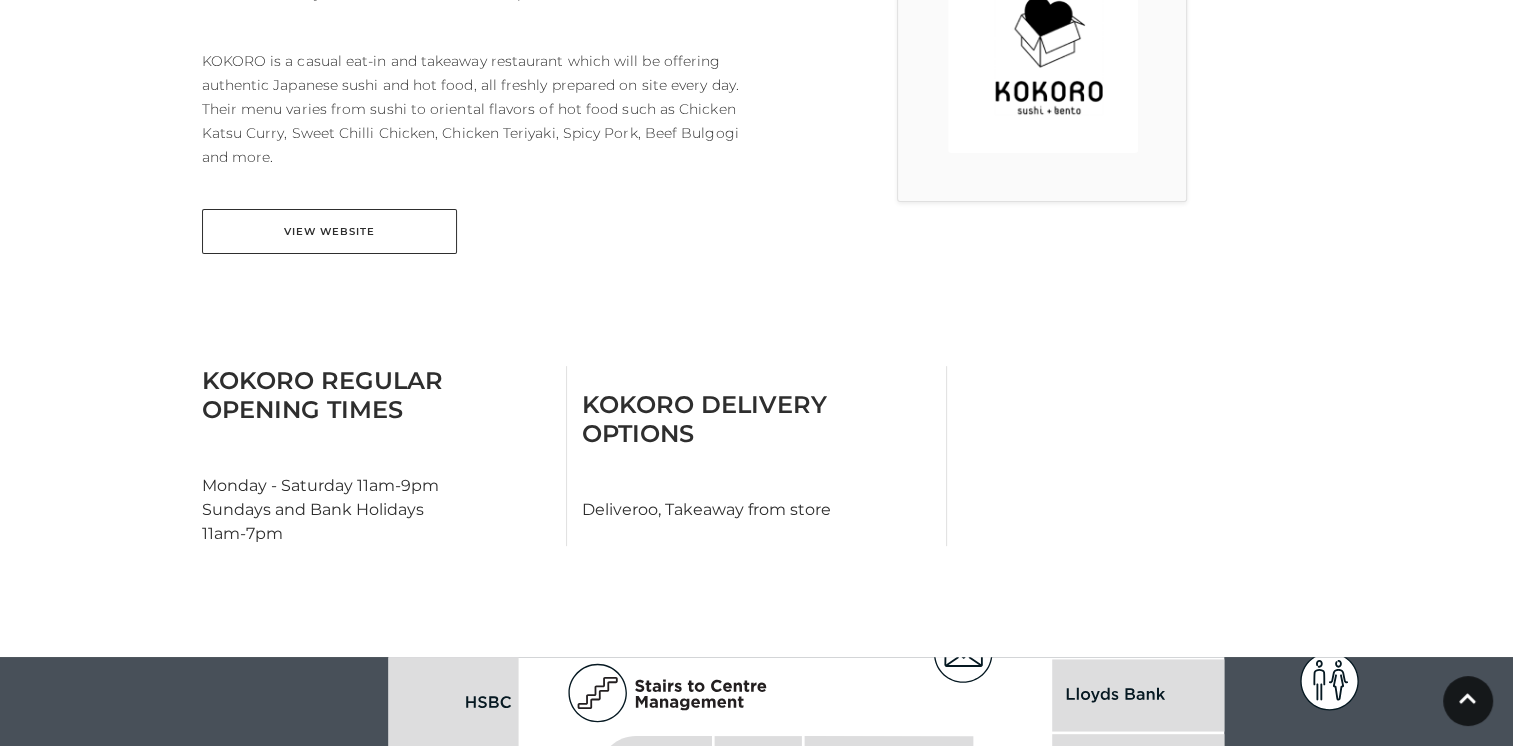 scroll, scrollTop: 668, scrollLeft: 0, axis: vertical 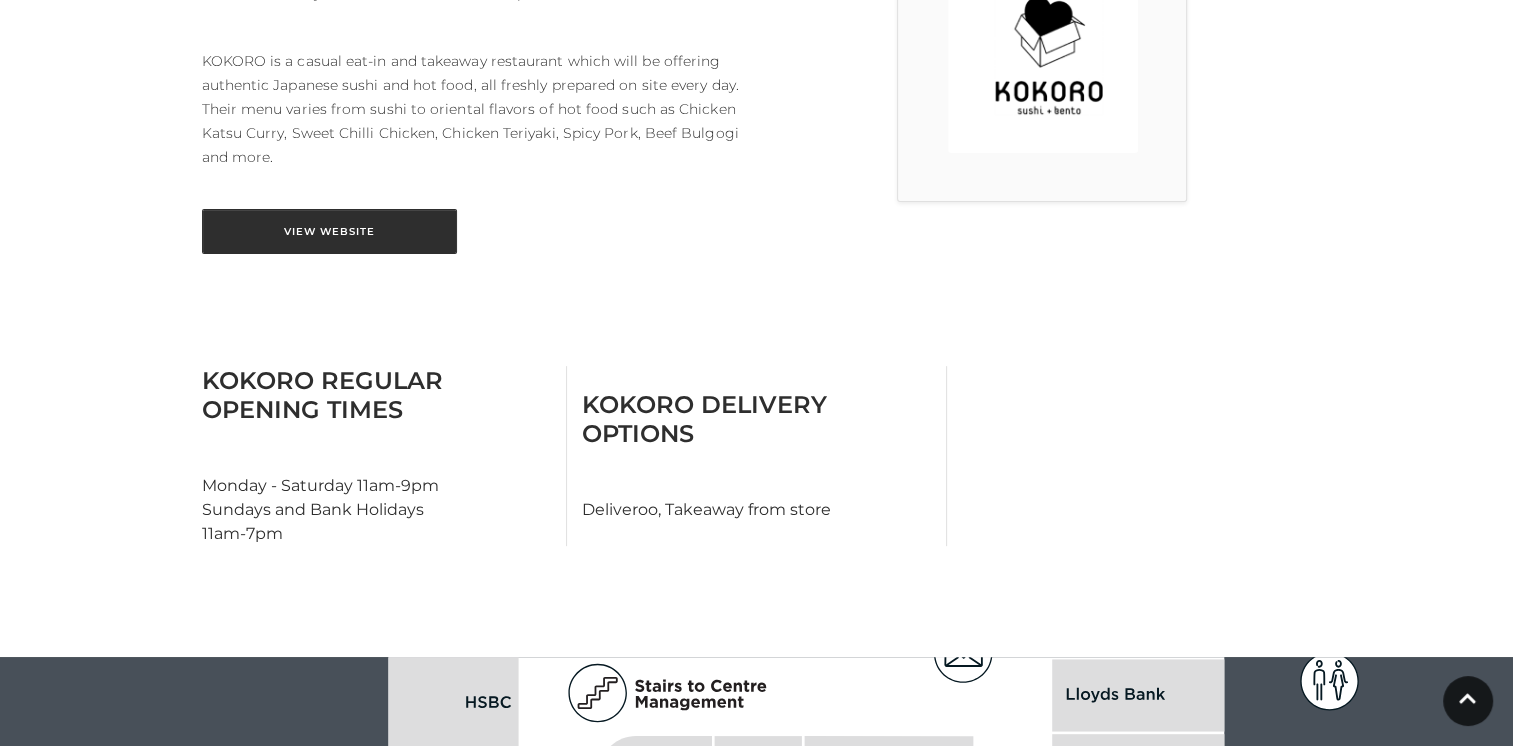 click on "View Website" at bounding box center (329, 231) 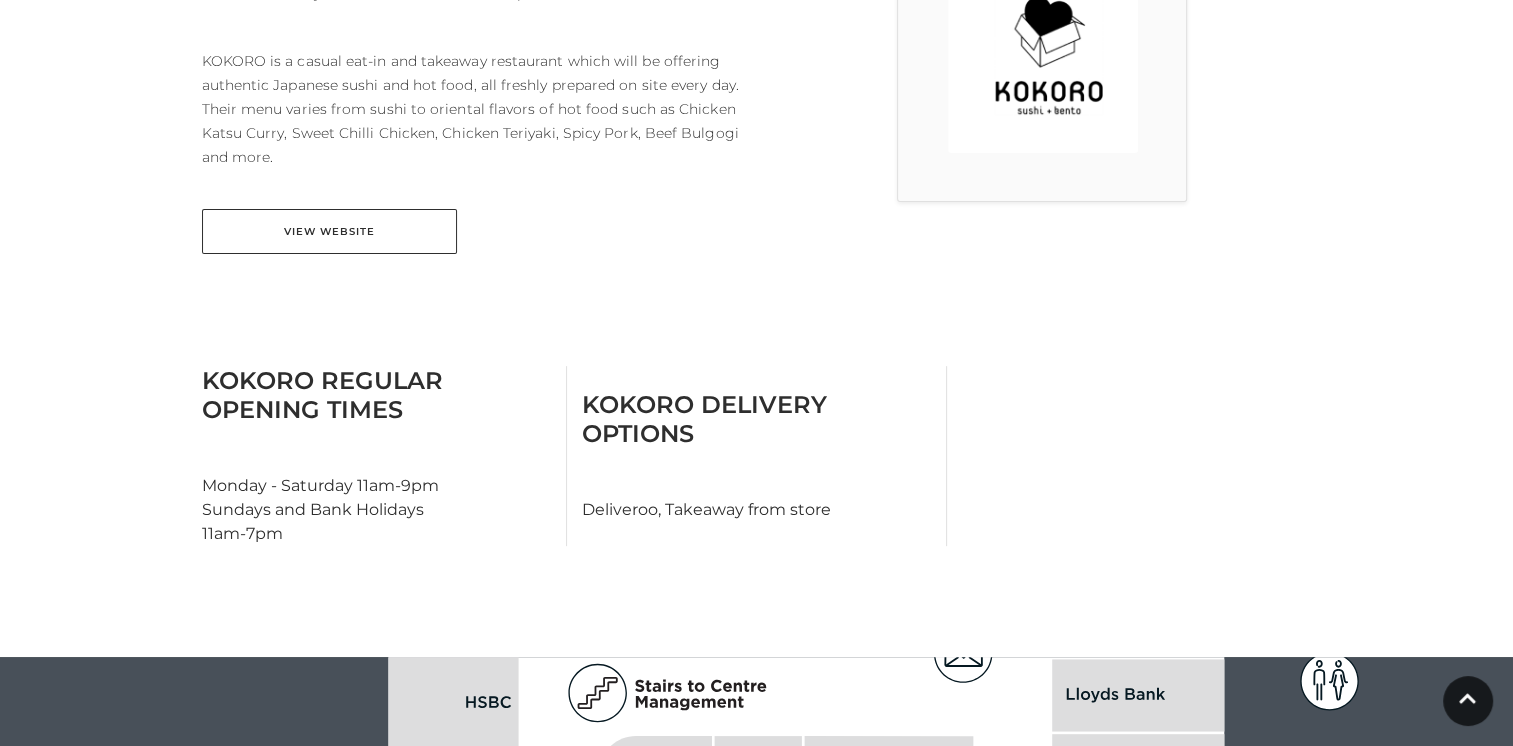 scroll, scrollTop: 0, scrollLeft: 0, axis: both 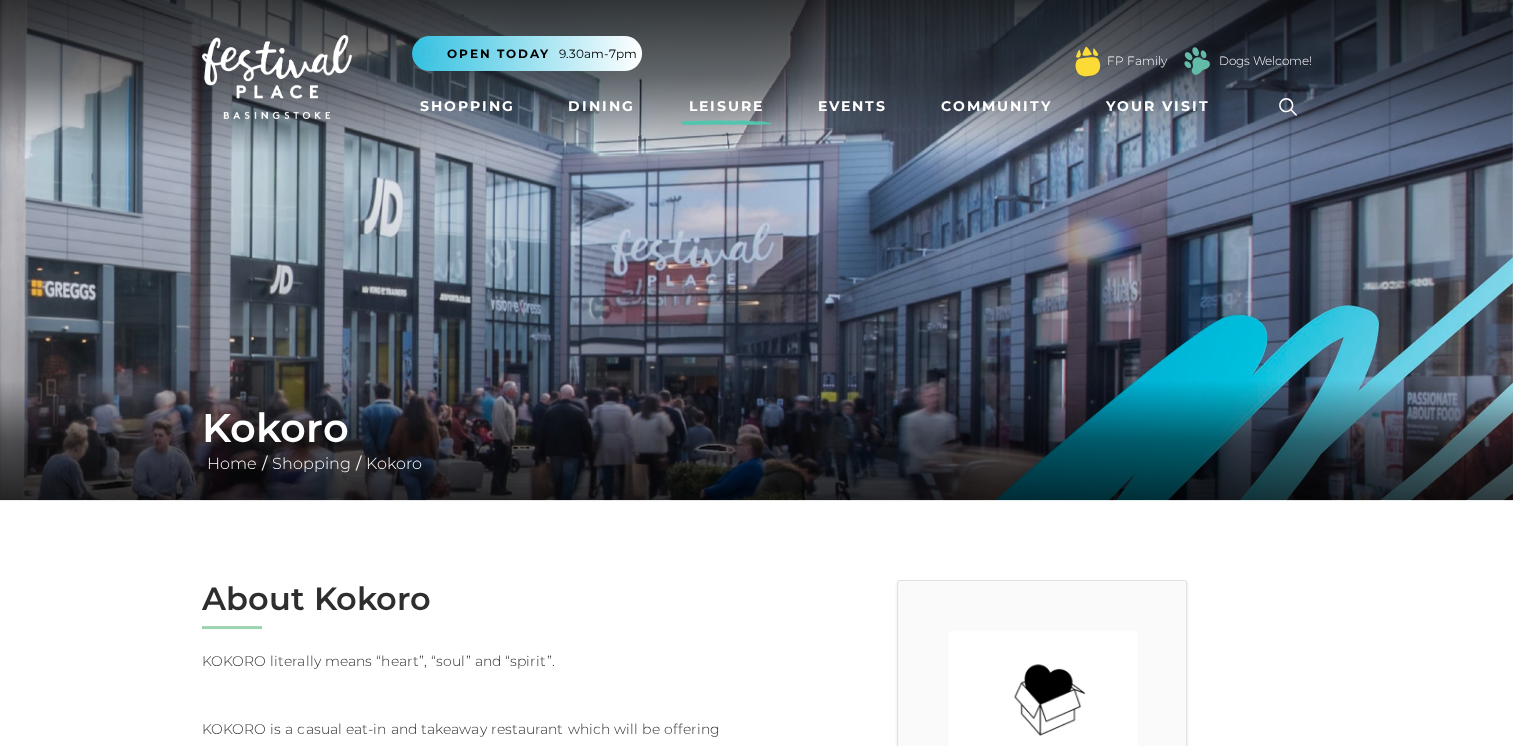 click on "Leisure" at bounding box center [726, 106] 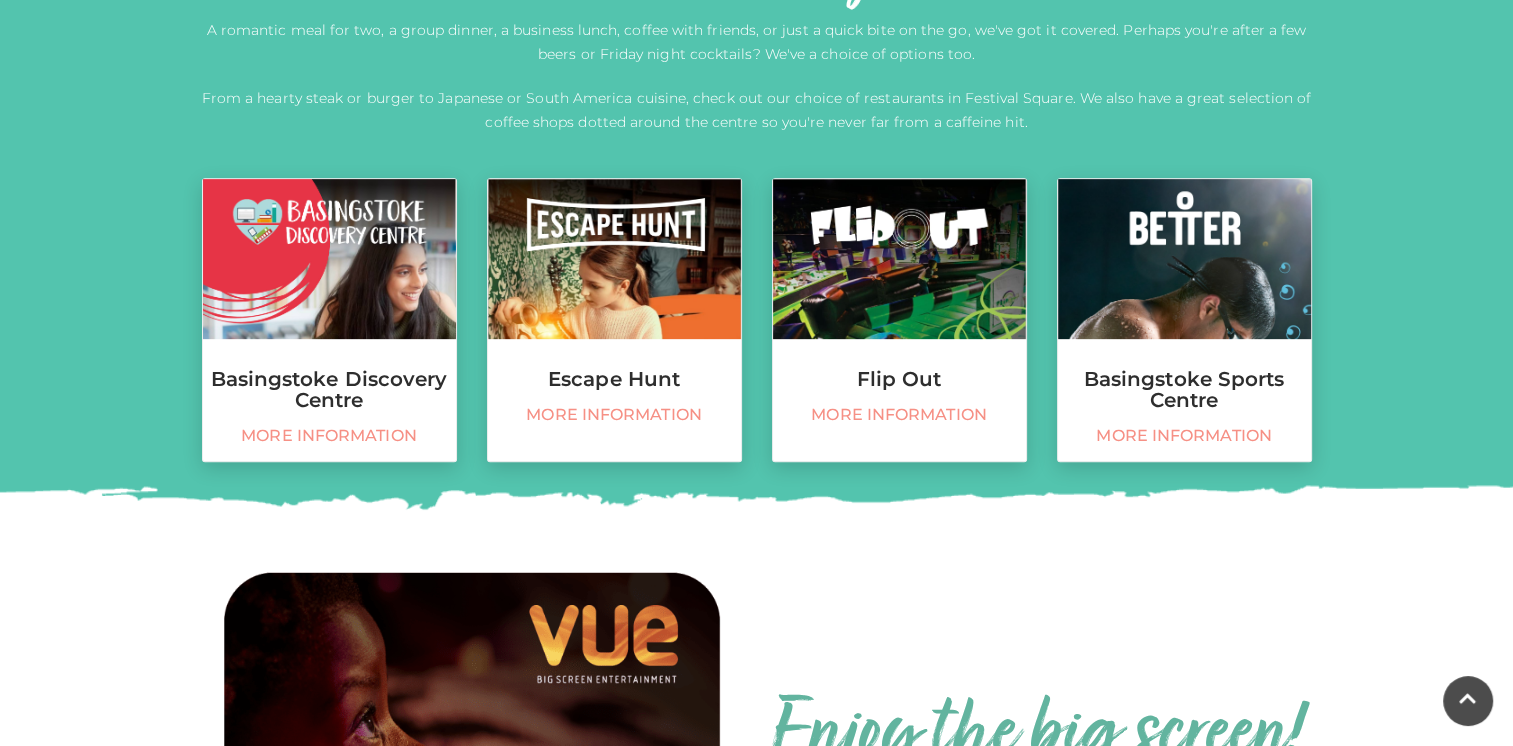 scroll, scrollTop: 780, scrollLeft: 0, axis: vertical 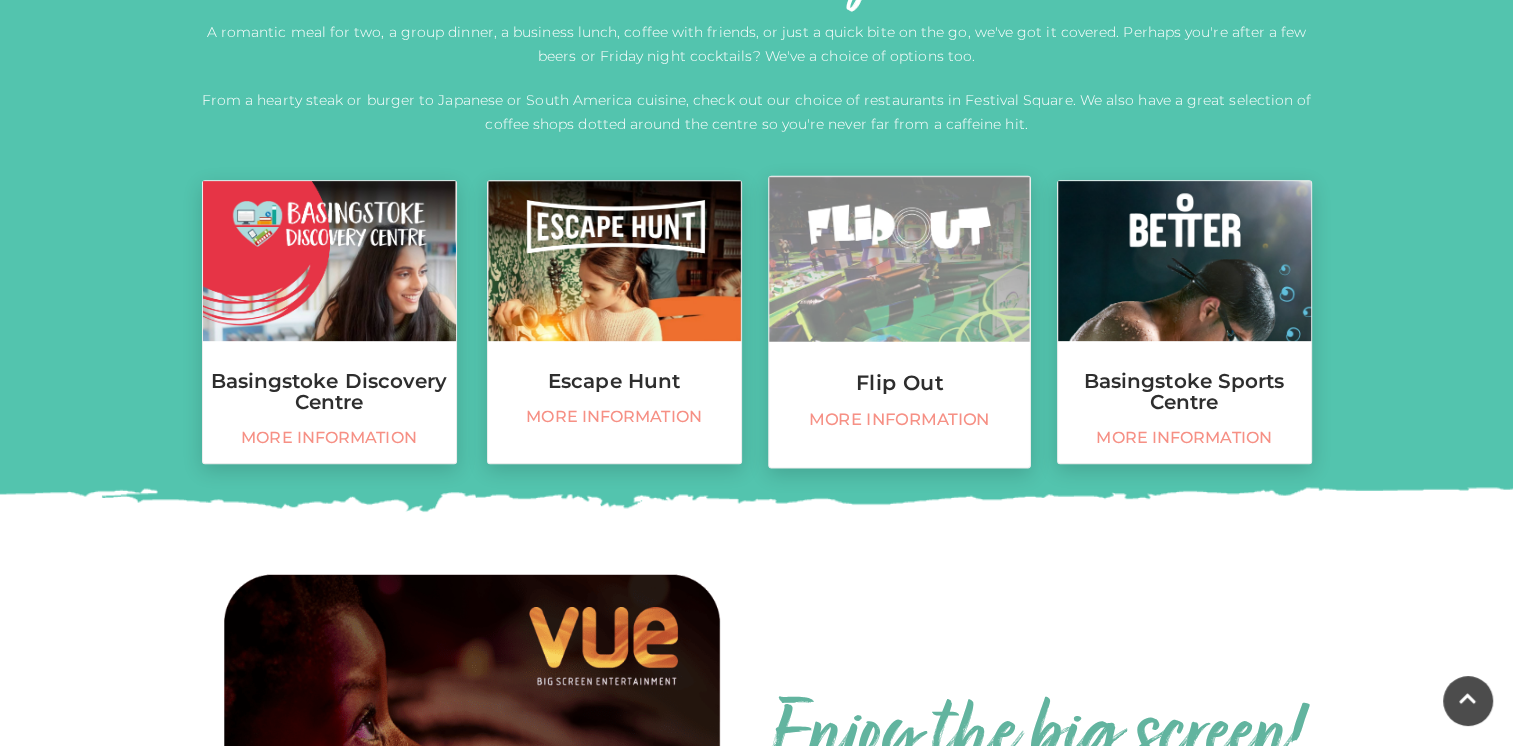 click at bounding box center (899, 259) 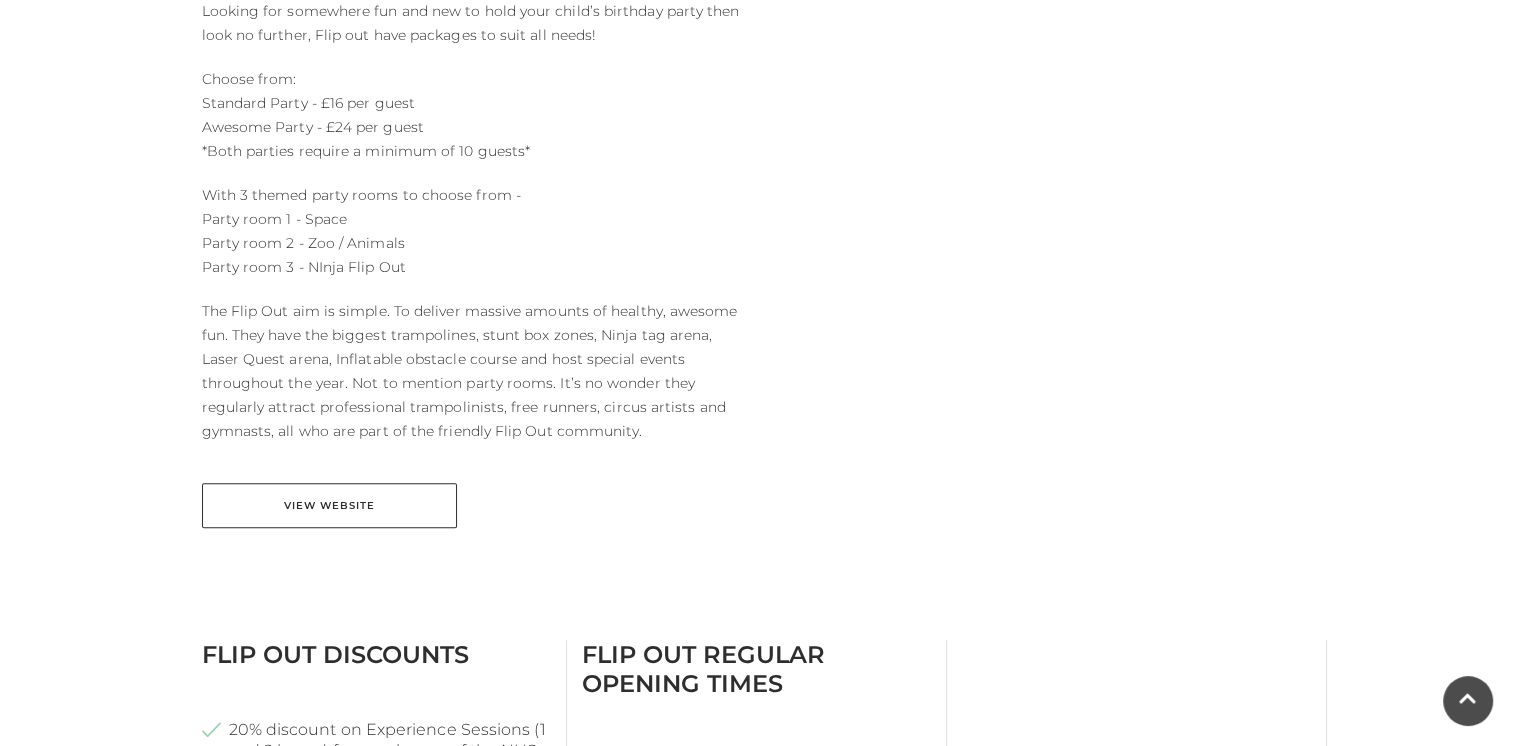 scroll, scrollTop: 1198, scrollLeft: 0, axis: vertical 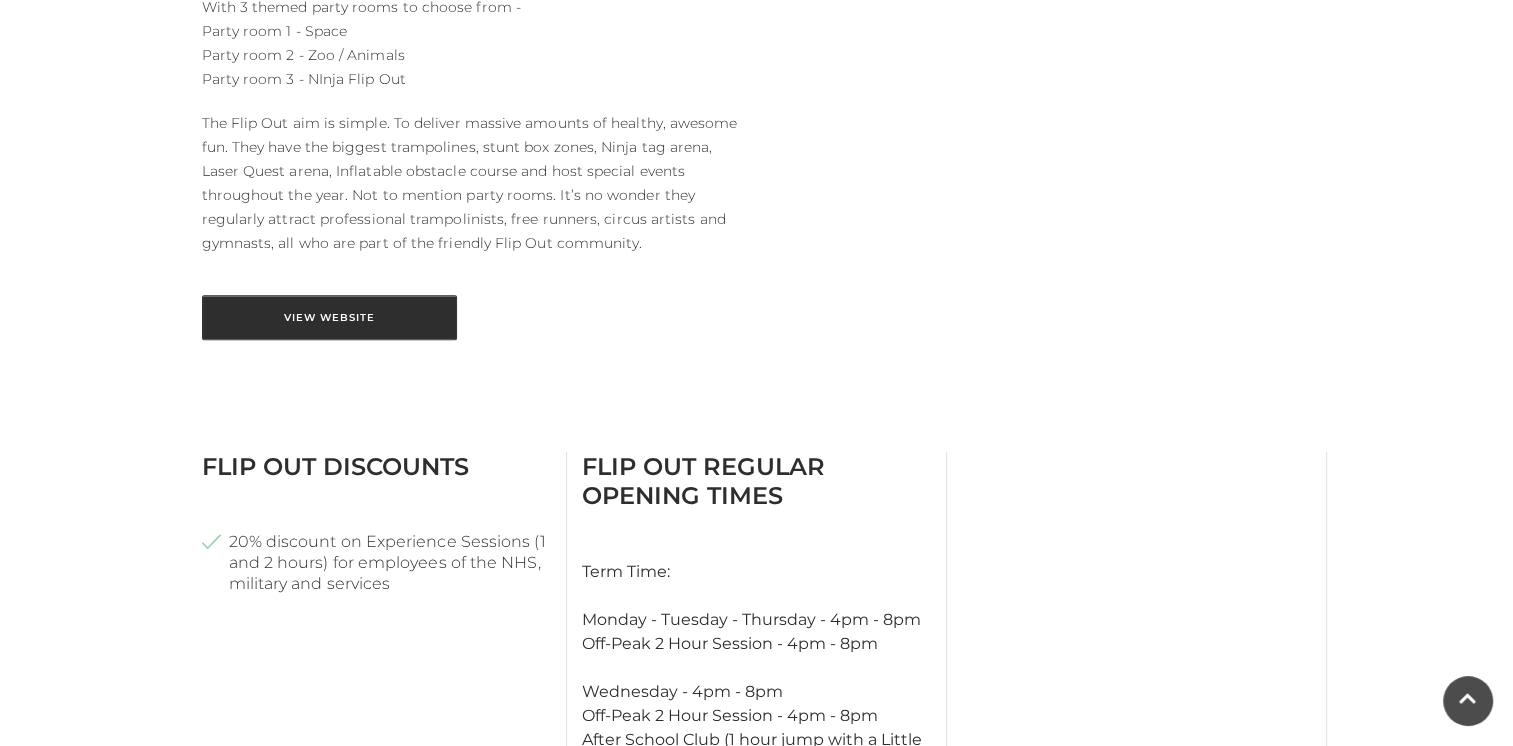 click on "View Website" at bounding box center [329, 317] 